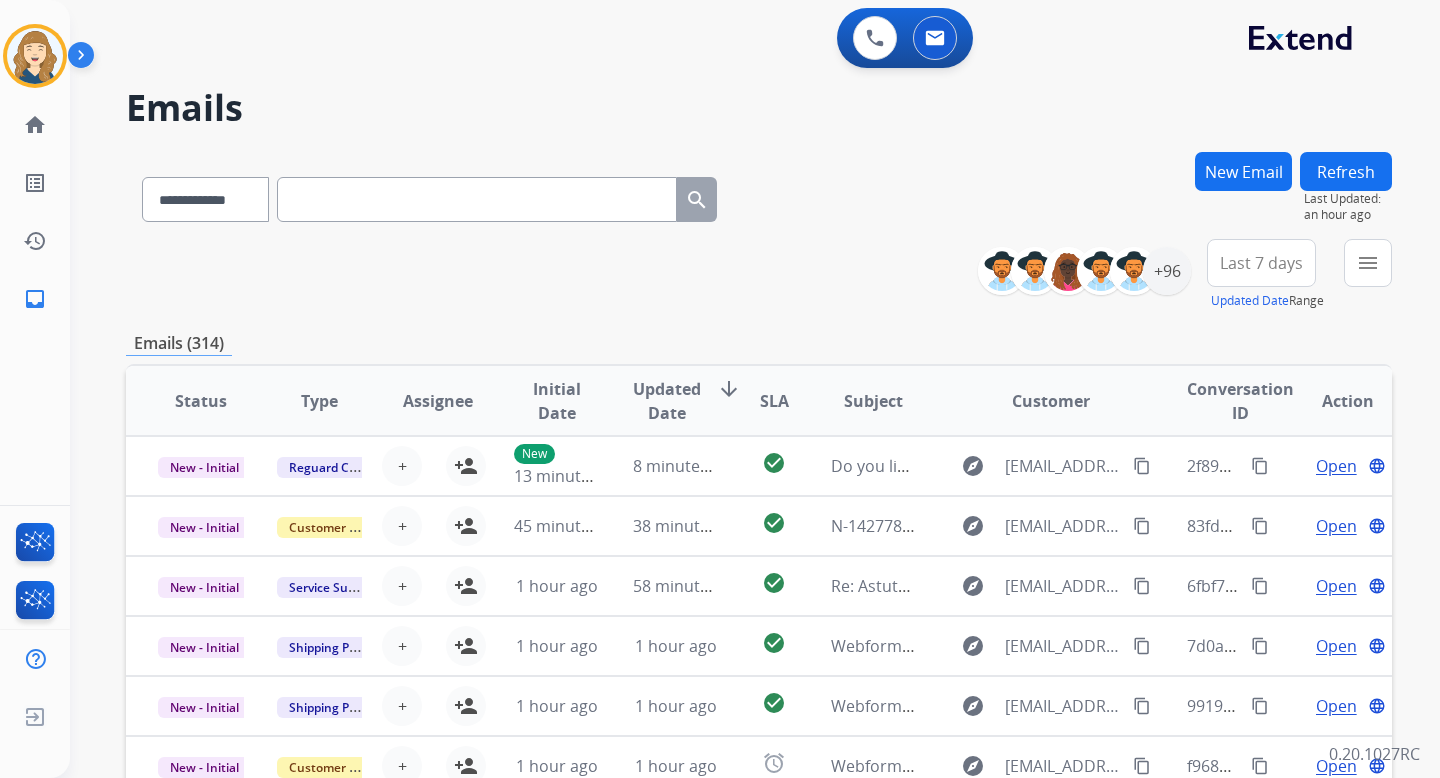 scroll, scrollTop: 0, scrollLeft: 0, axis: both 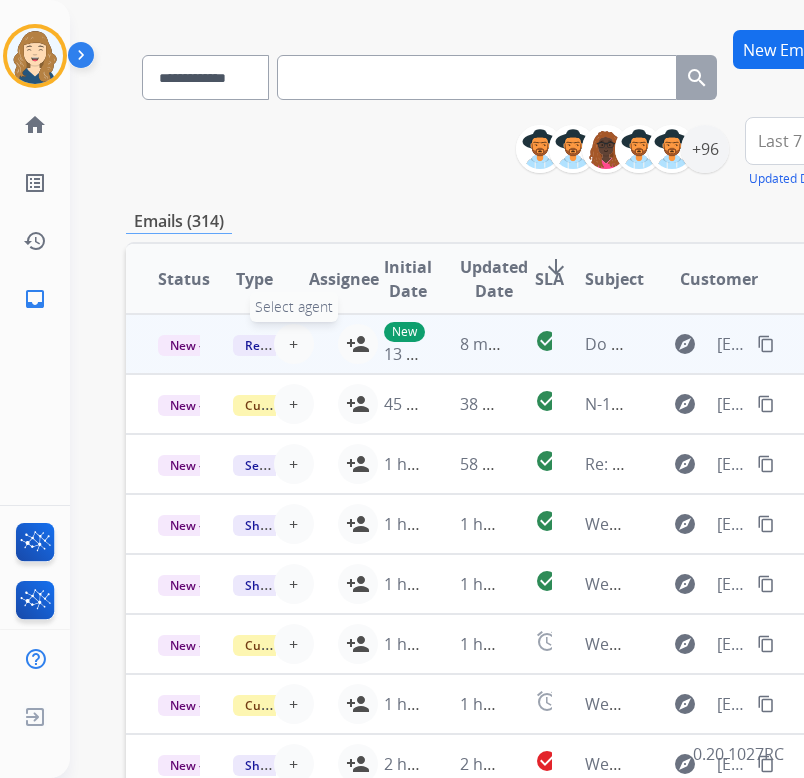 click on "+" at bounding box center (293, 344) 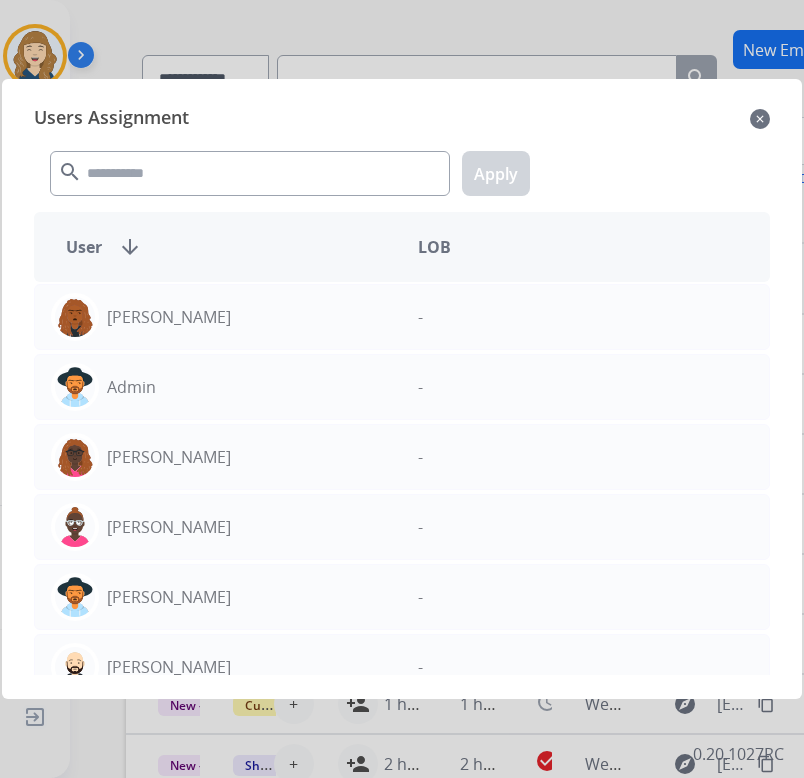 click on "Users Assignment" 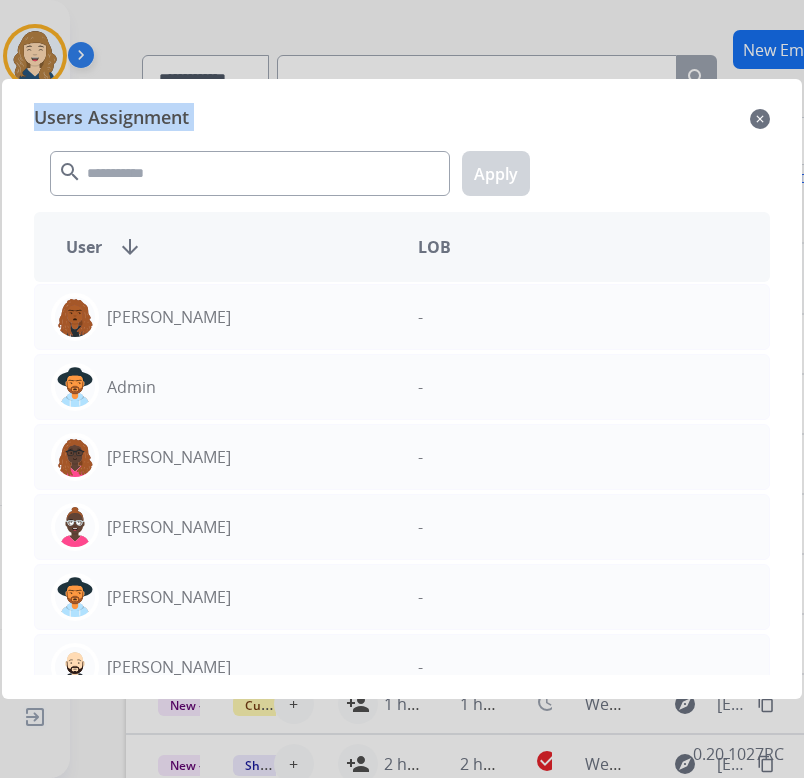 click on "Users Assignment" 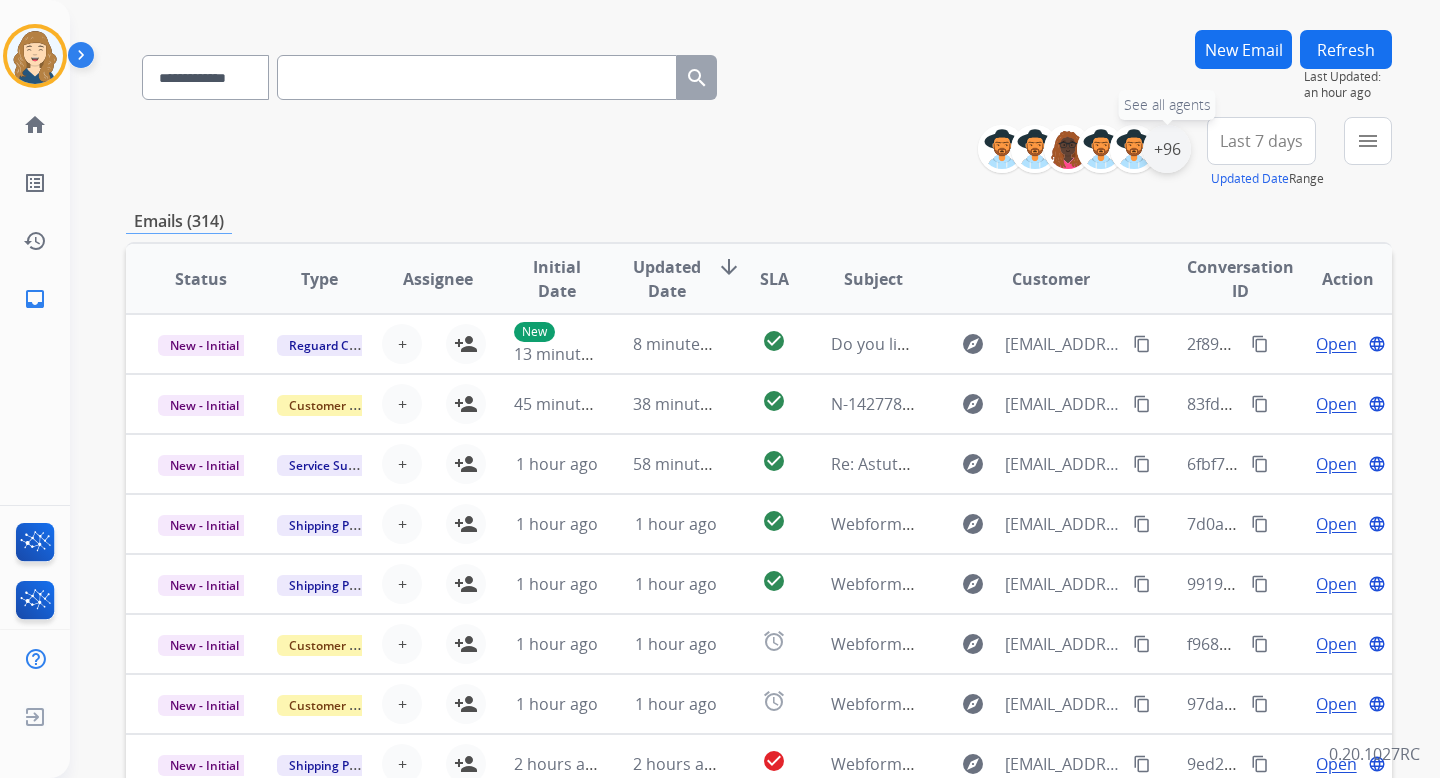 click on "+96" at bounding box center [1167, 149] 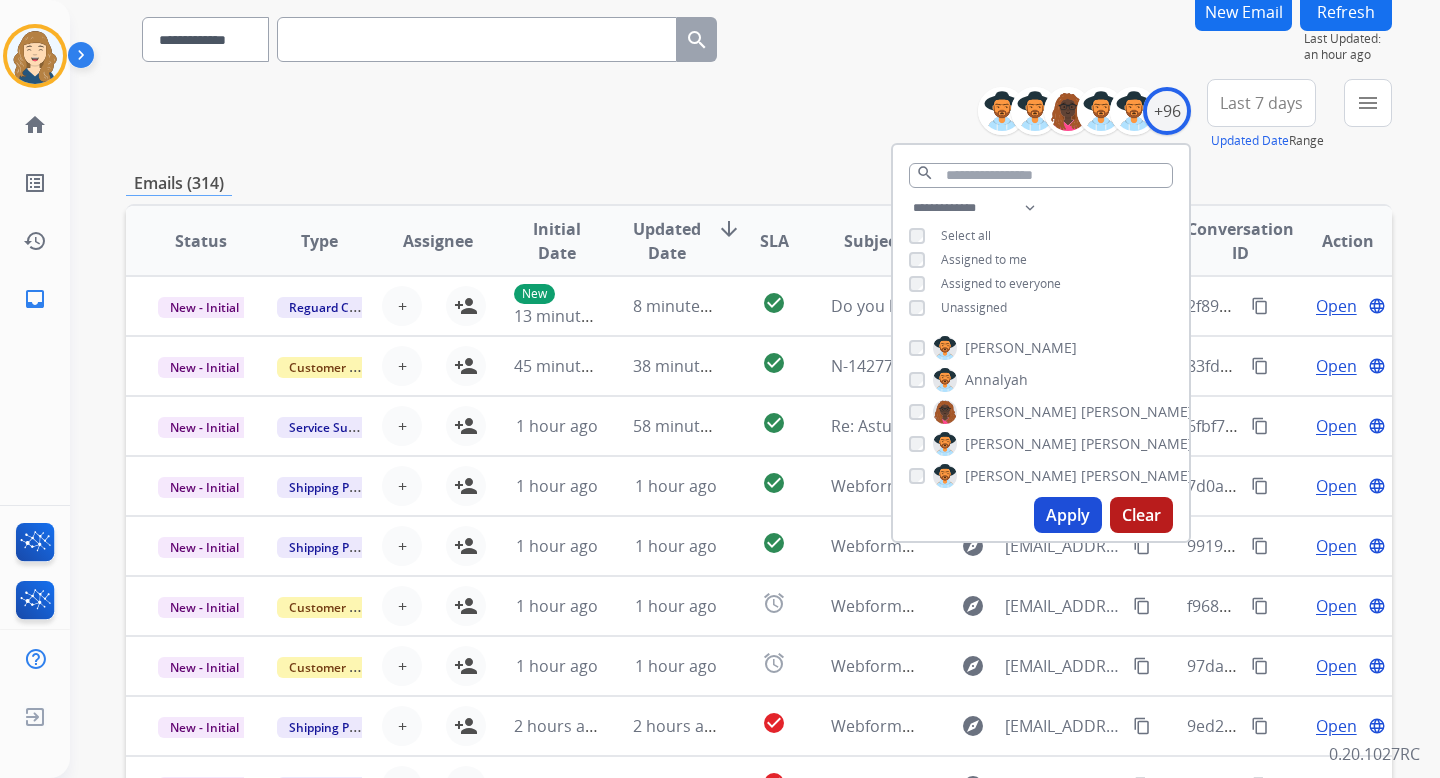 scroll, scrollTop: 173, scrollLeft: 0, axis: vertical 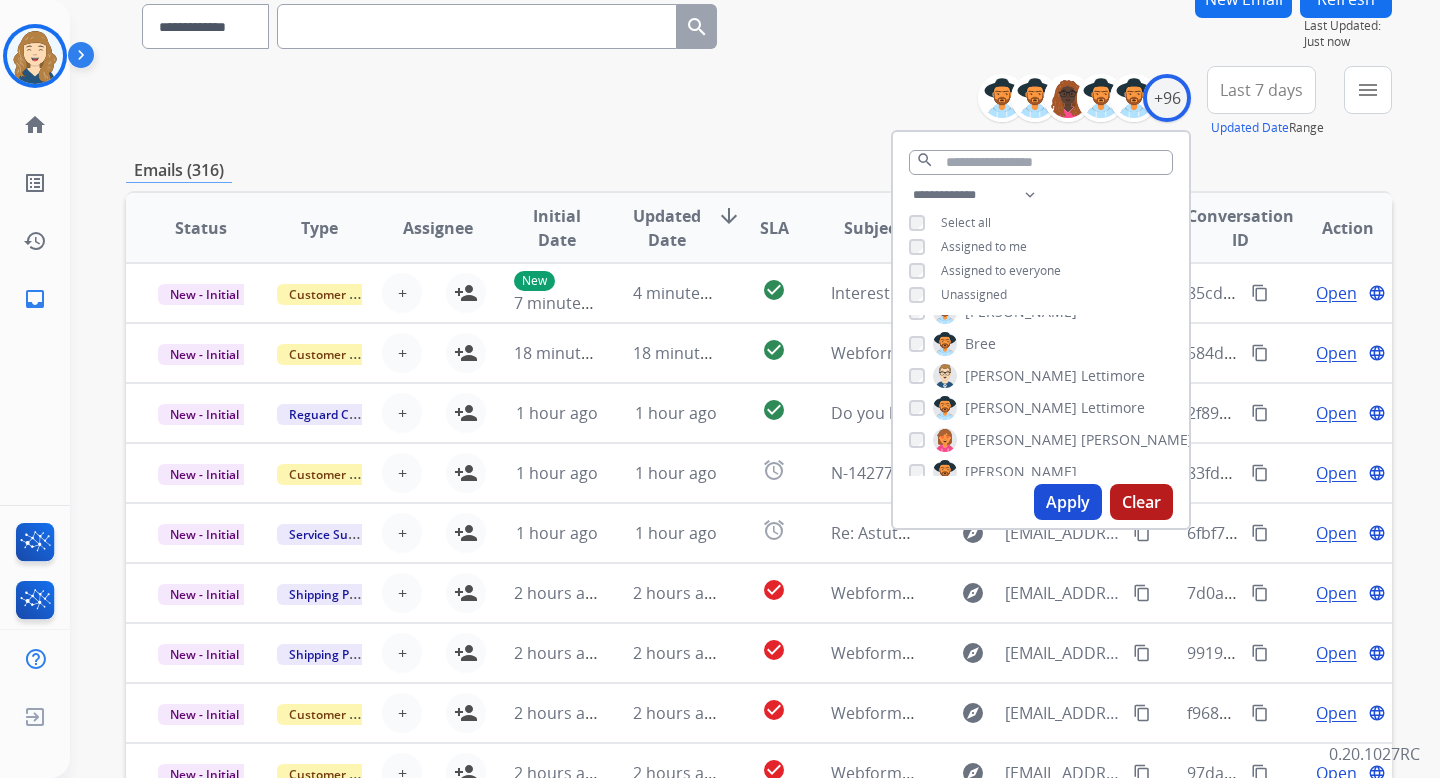 click on "**********" at bounding box center (759, 102) 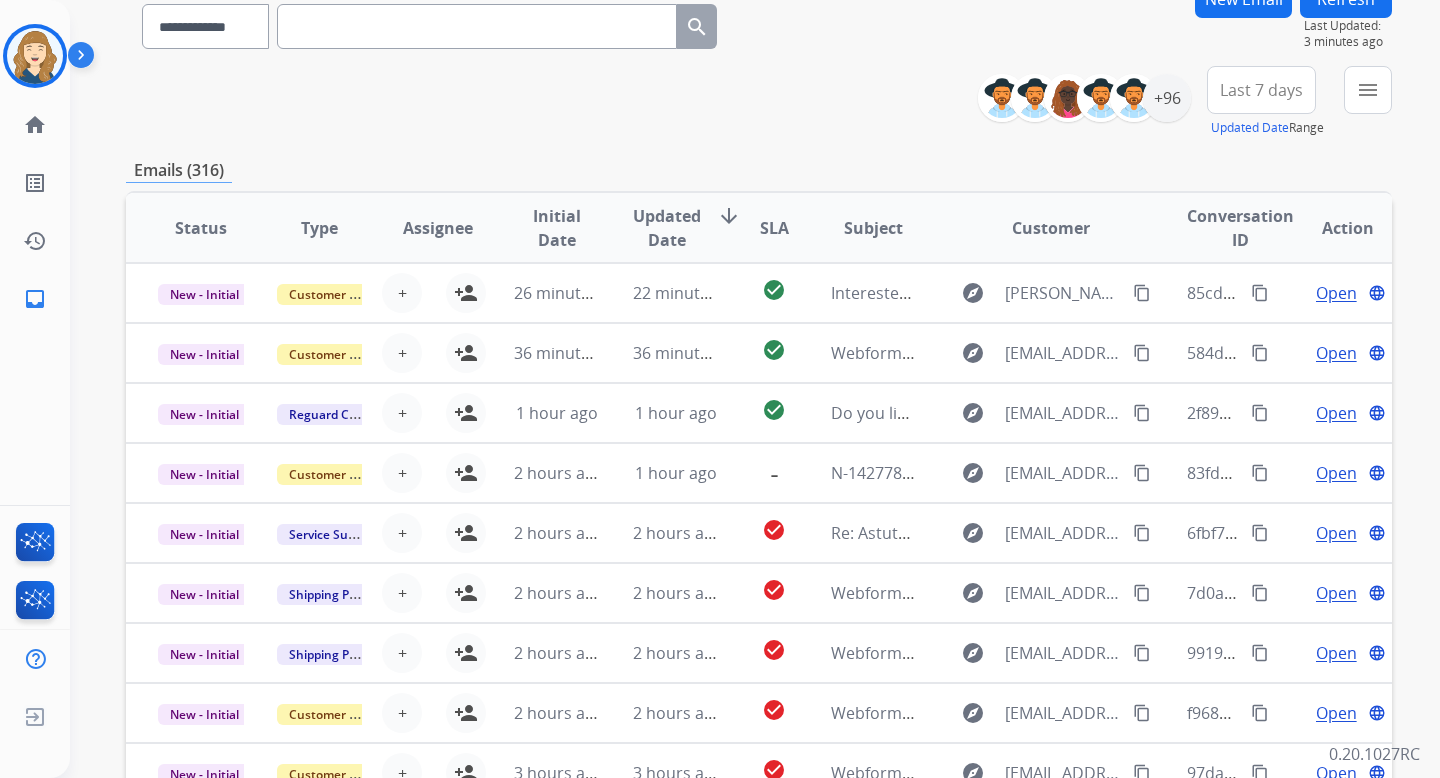 scroll, scrollTop: 0, scrollLeft: 0, axis: both 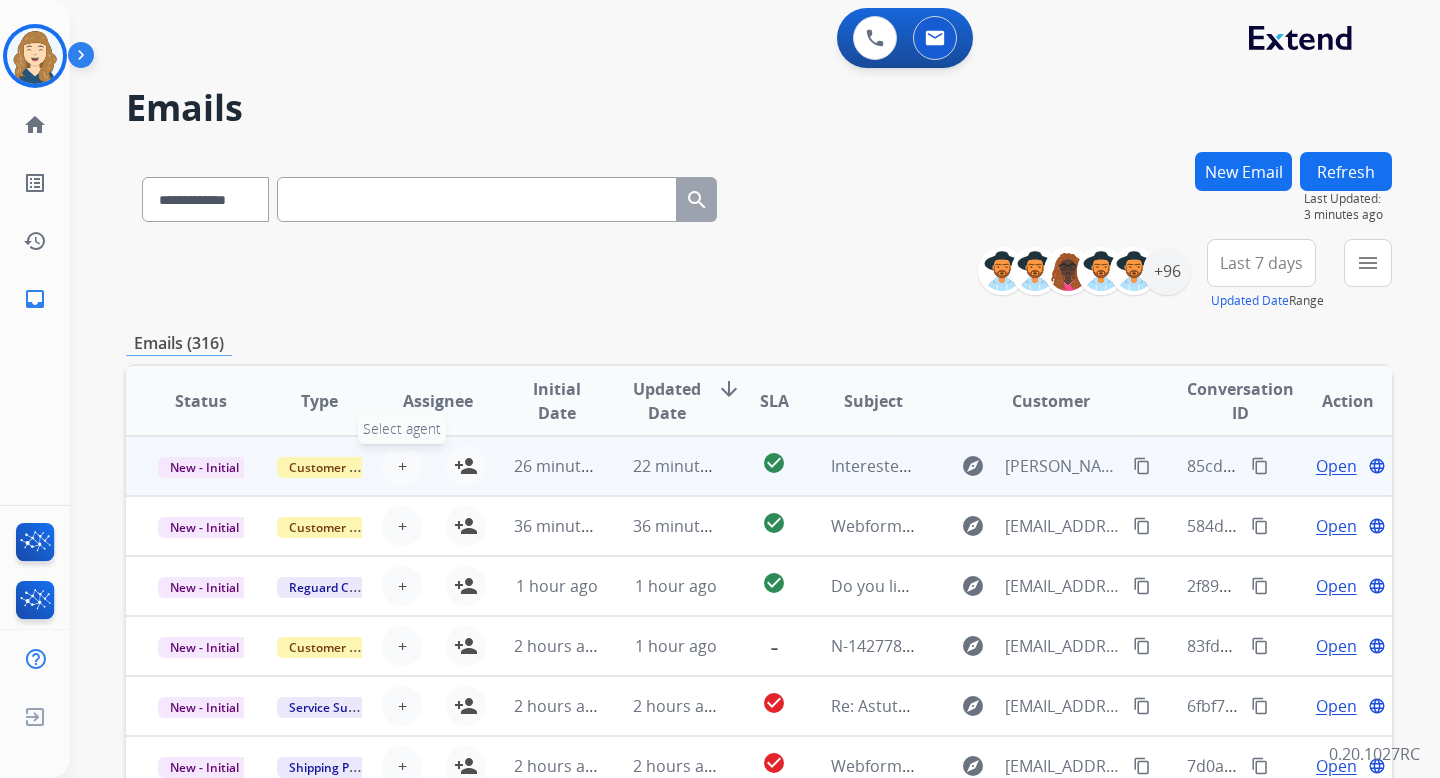 click on "+" at bounding box center [402, 466] 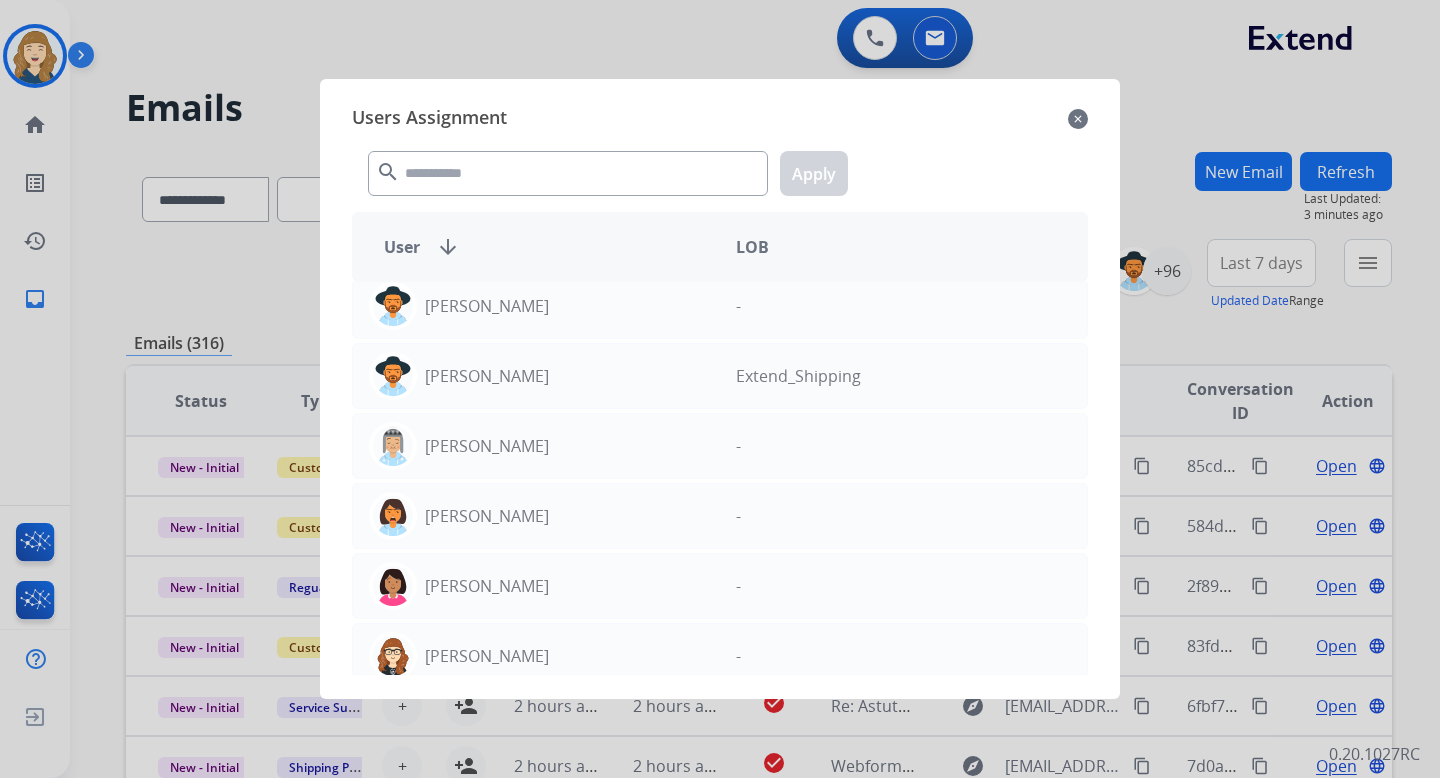 scroll, scrollTop: 1483, scrollLeft: 0, axis: vertical 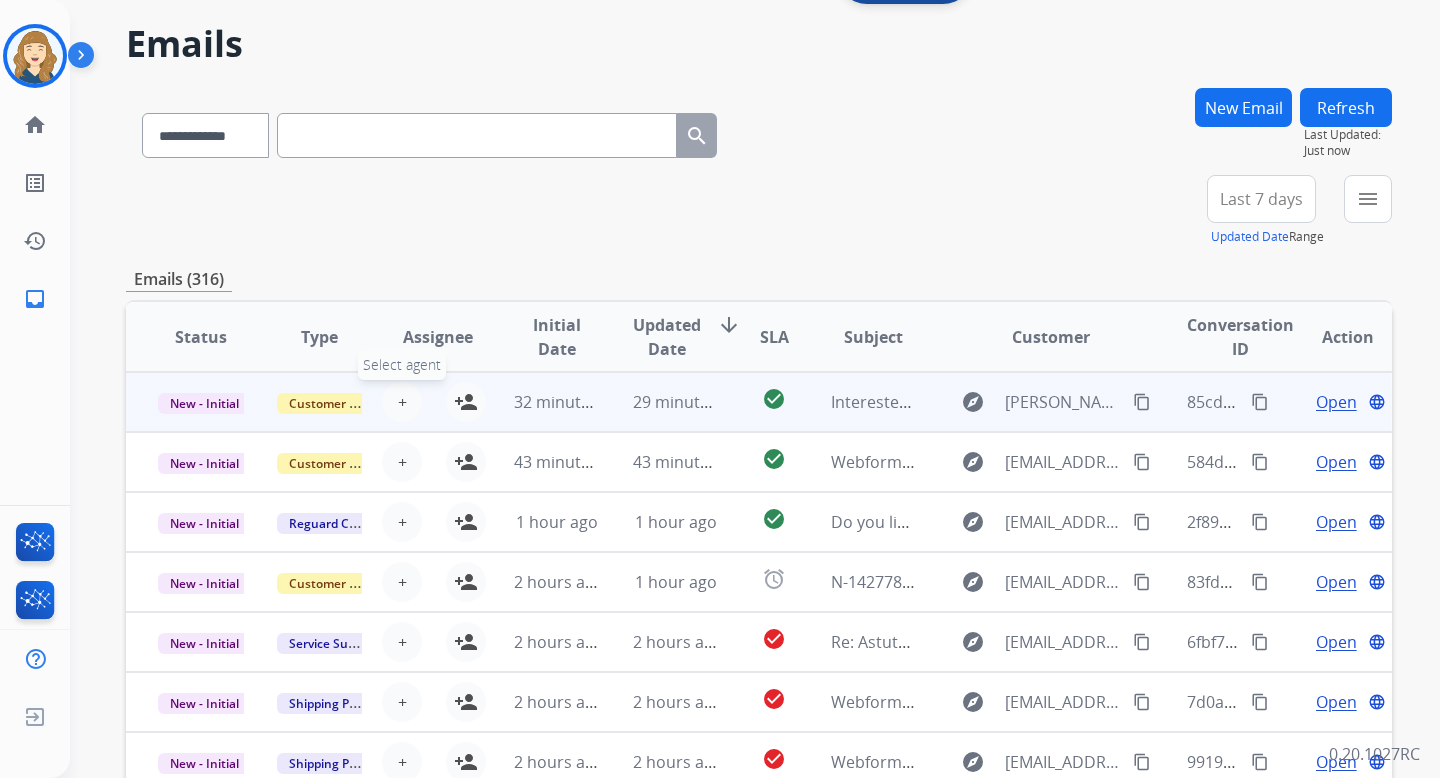 click on "+" at bounding box center [402, 402] 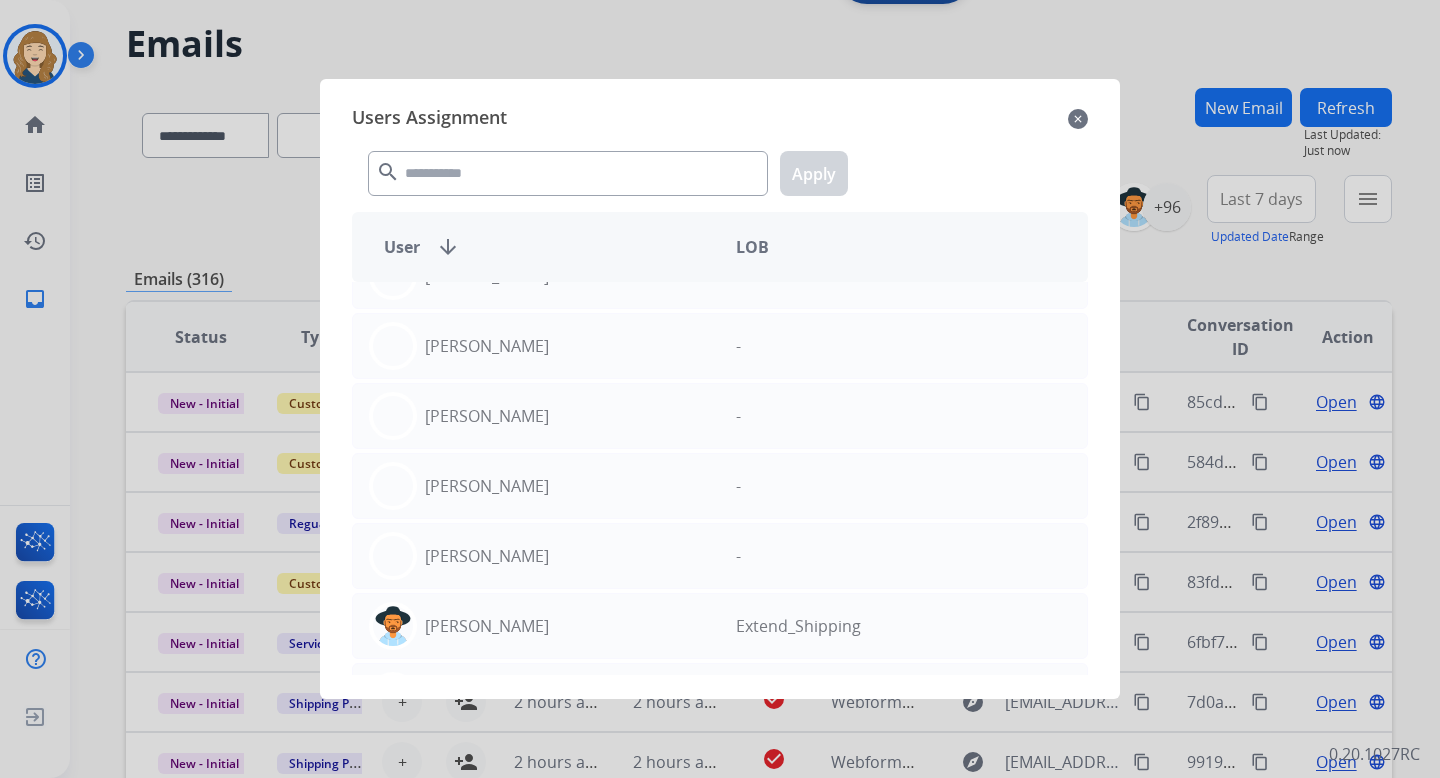 scroll, scrollTop: 13140, scrollLeft: 0, axis: vertical 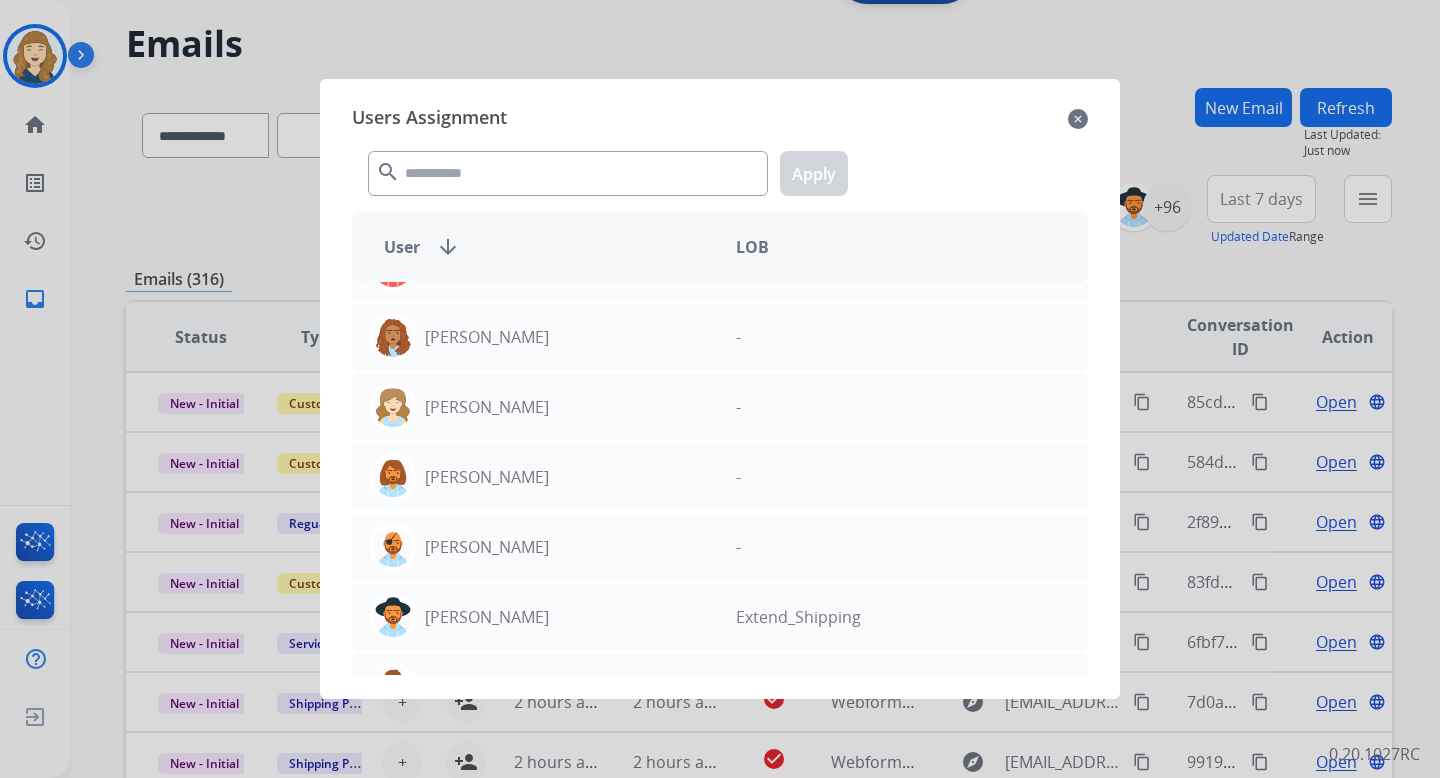 click on "close" 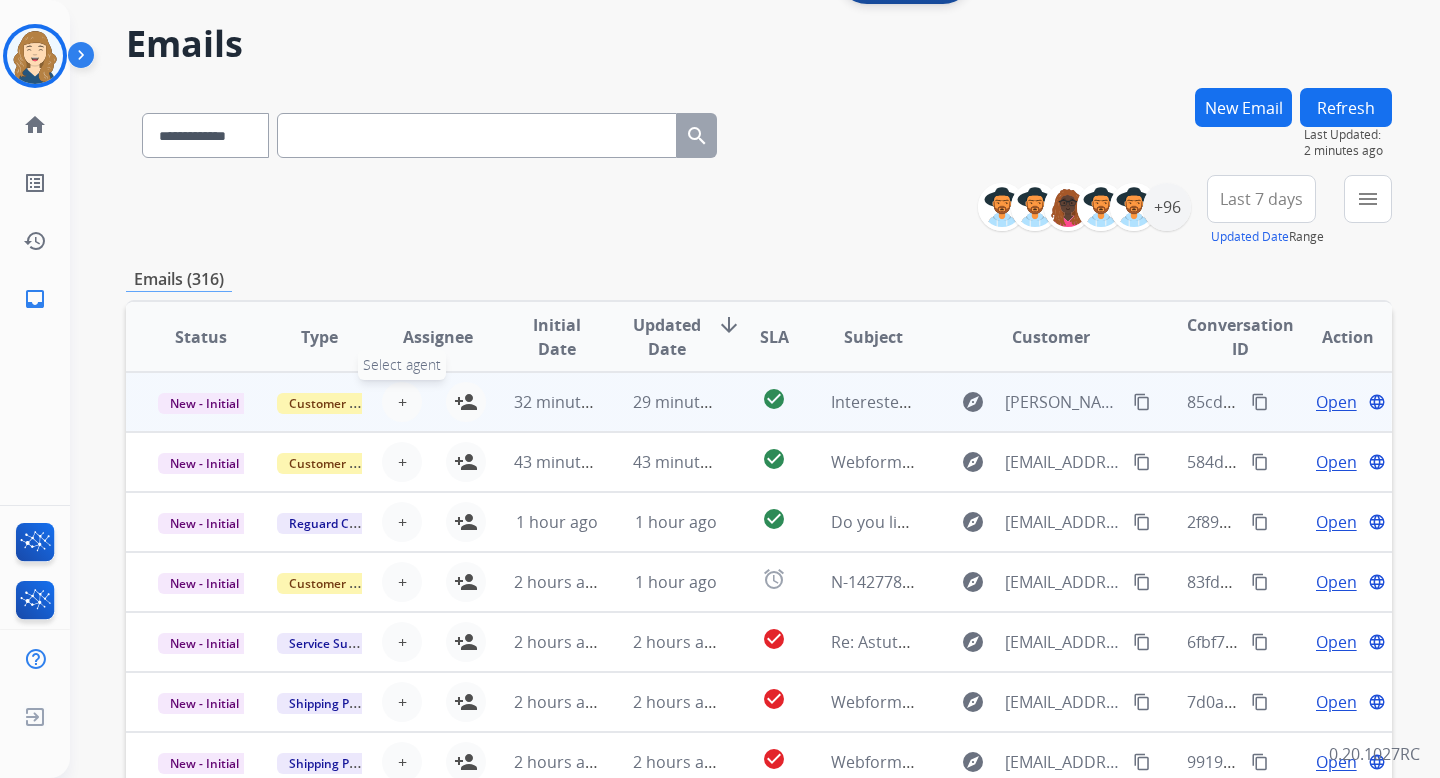click on "+" at bounding box center (402, 402) 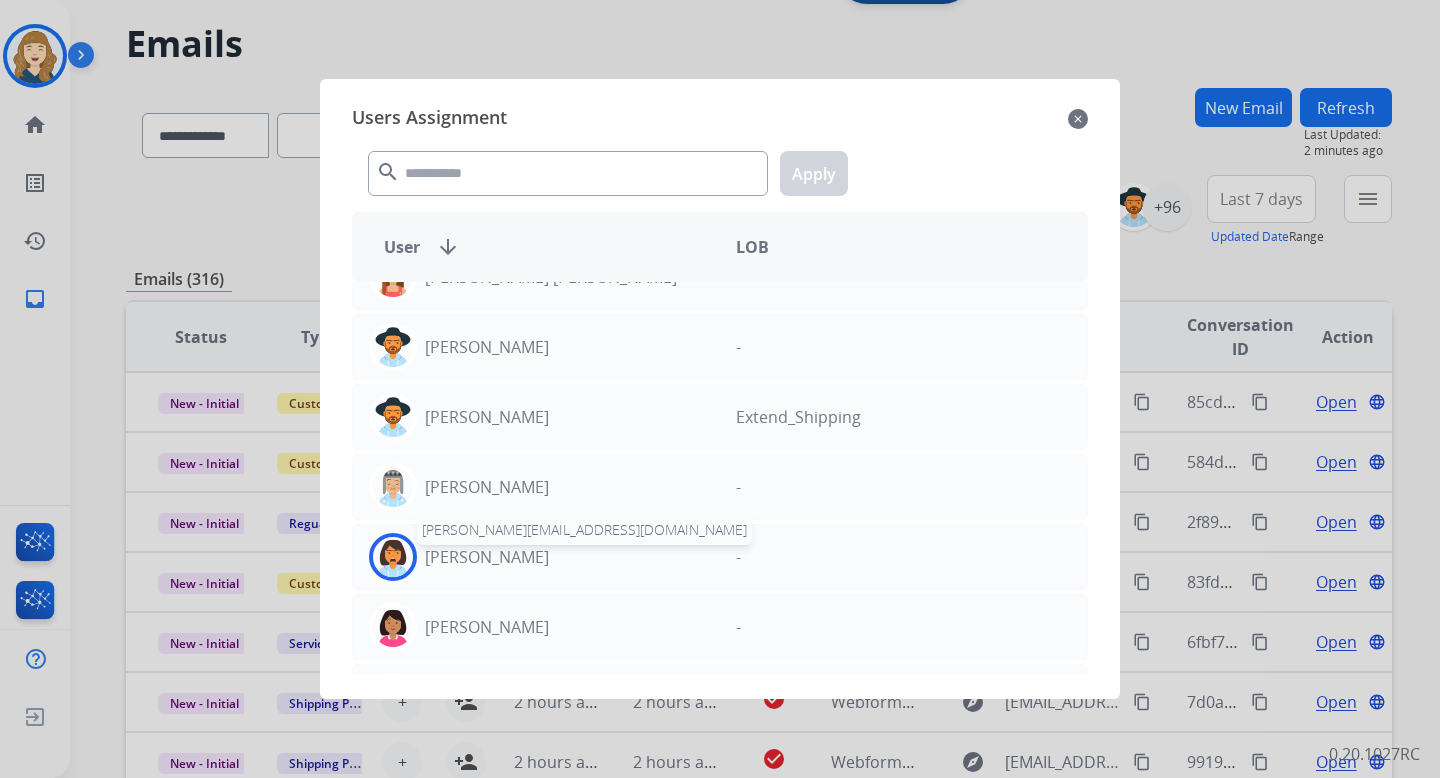 scroll, scrollTop: 1429, scrollLeft: 0, axis: vertical 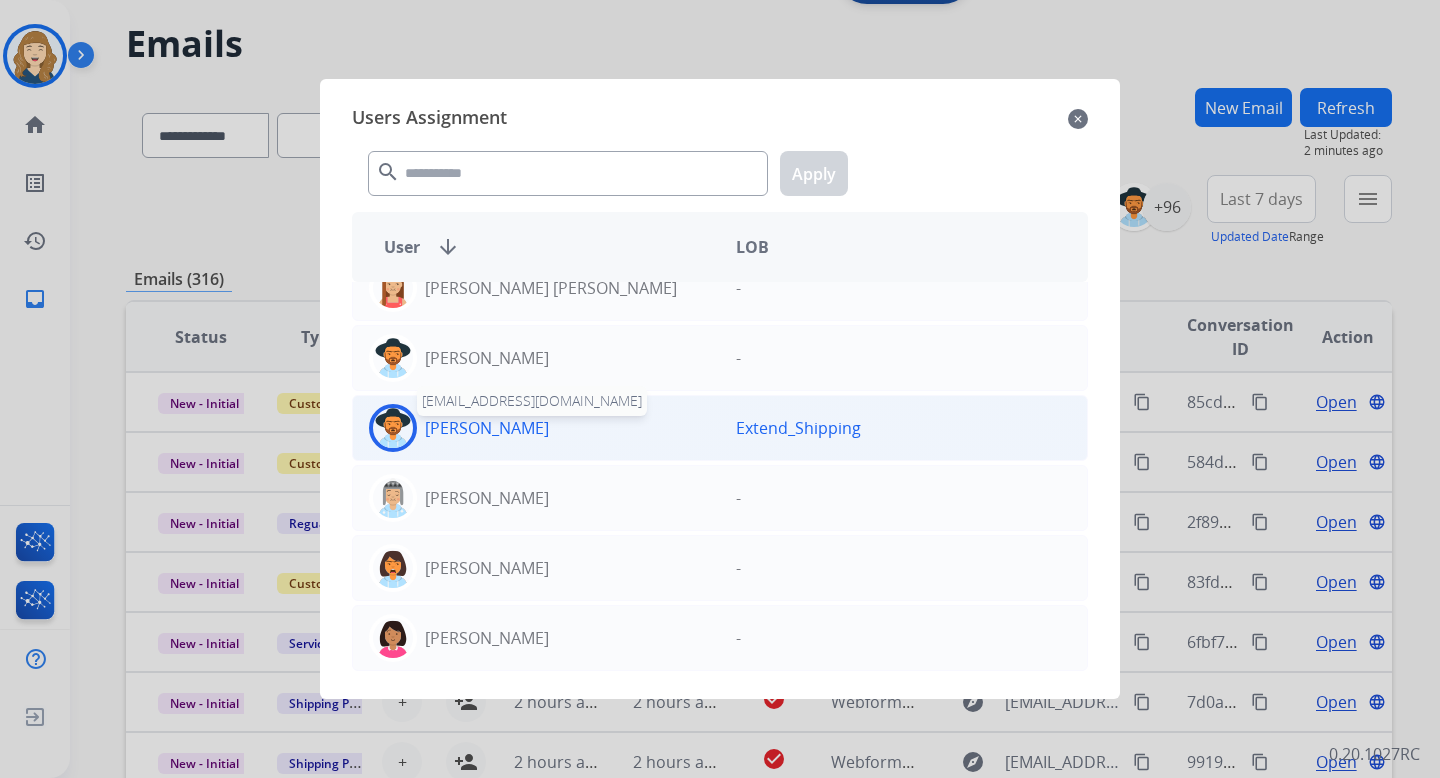 click on "[PERSON_NAME]" 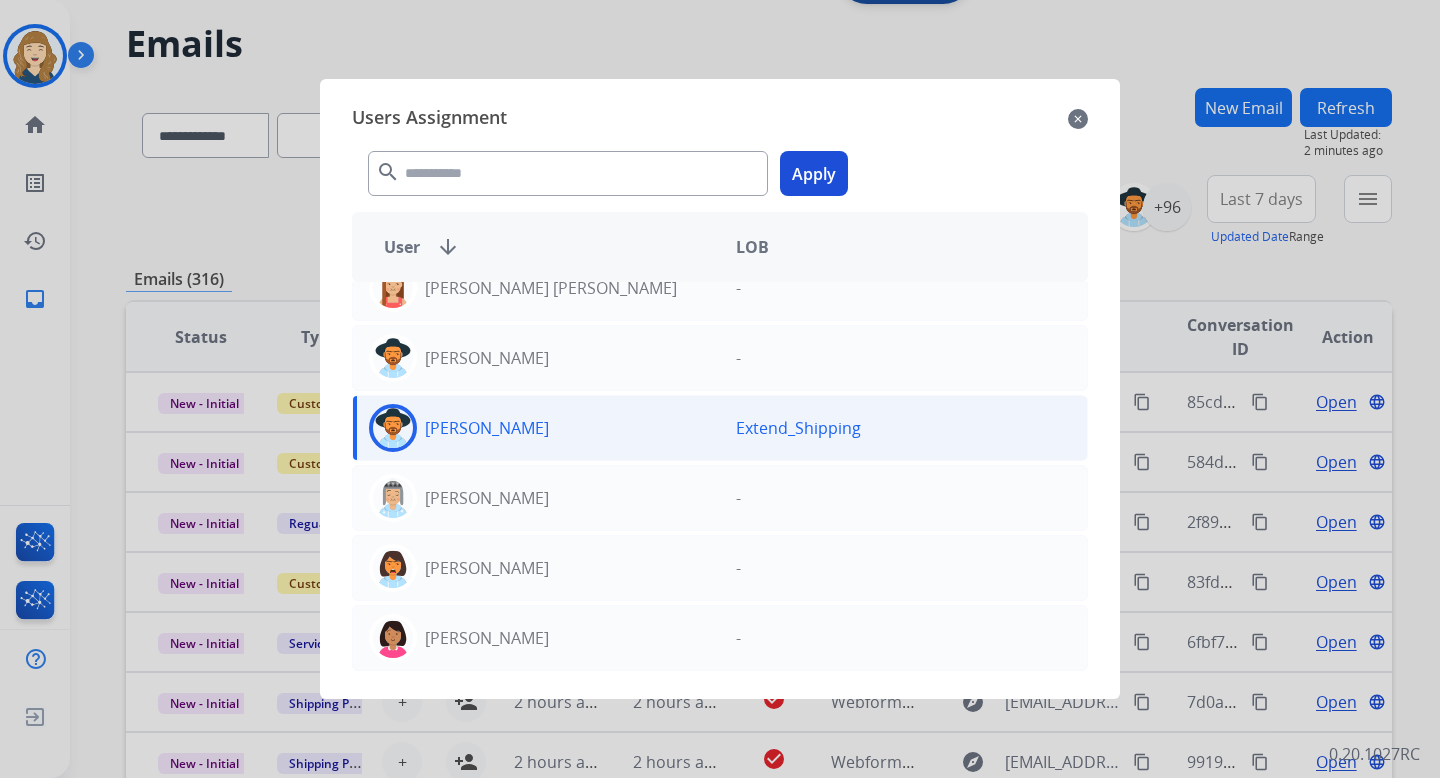 click on "close" 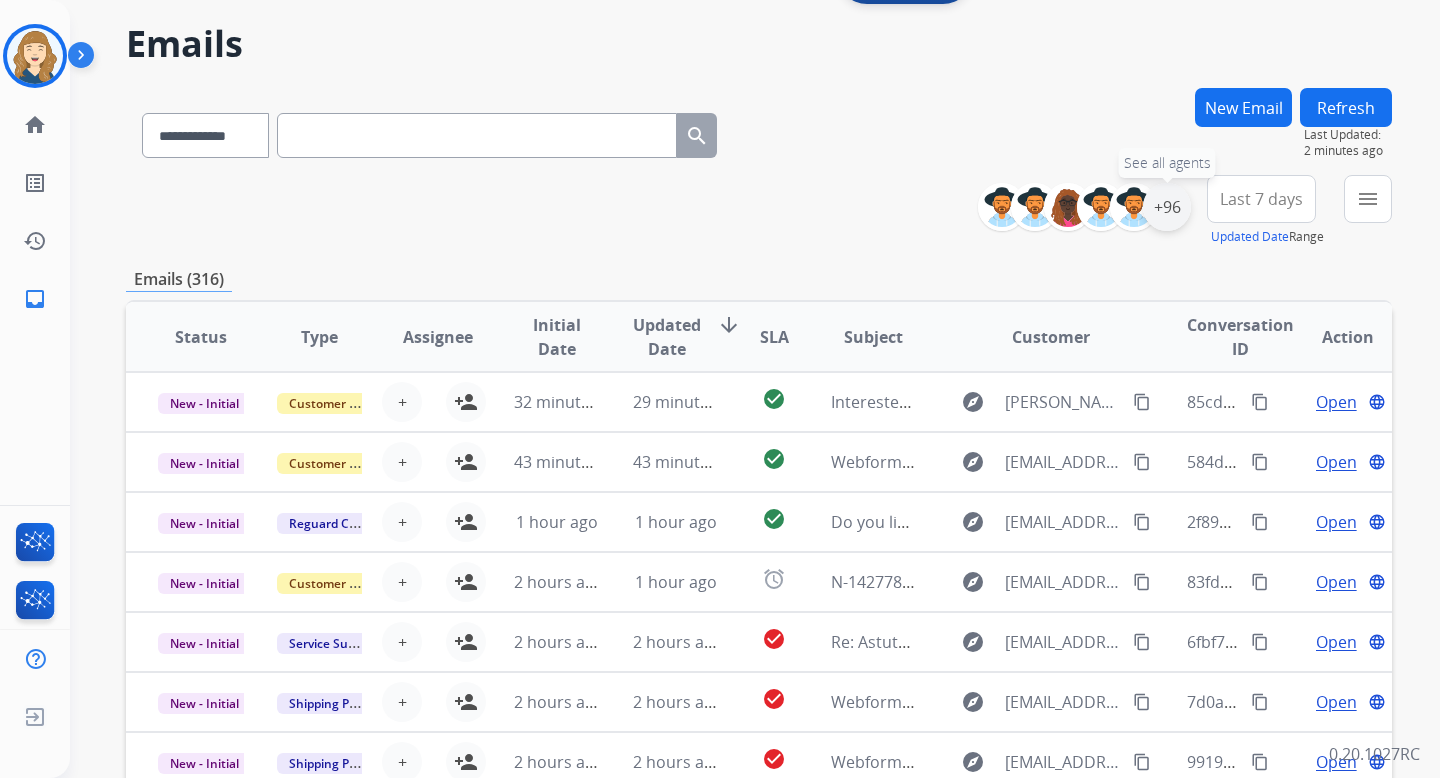 click on "+96" at bounding box center [1167, 207] 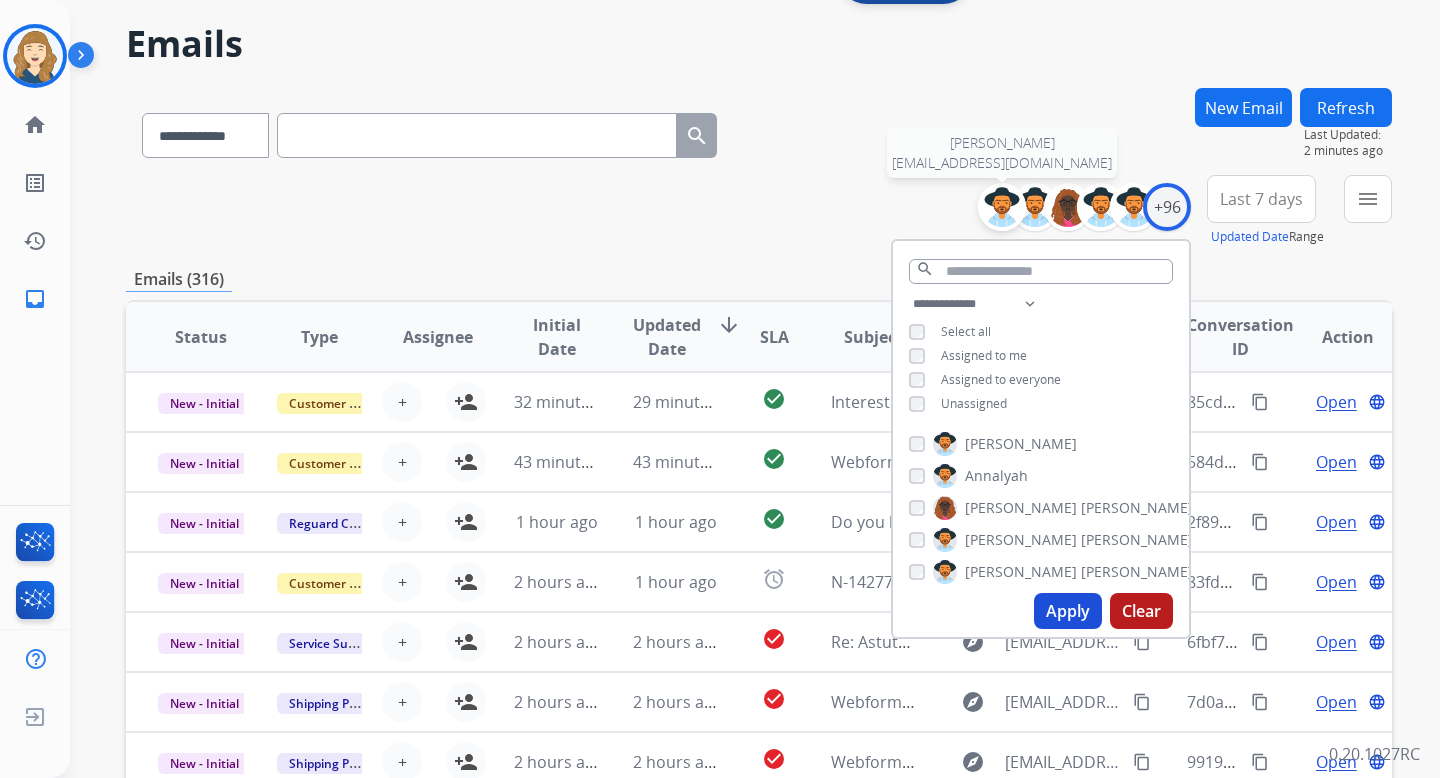 click at bounding box center [1002, 207] 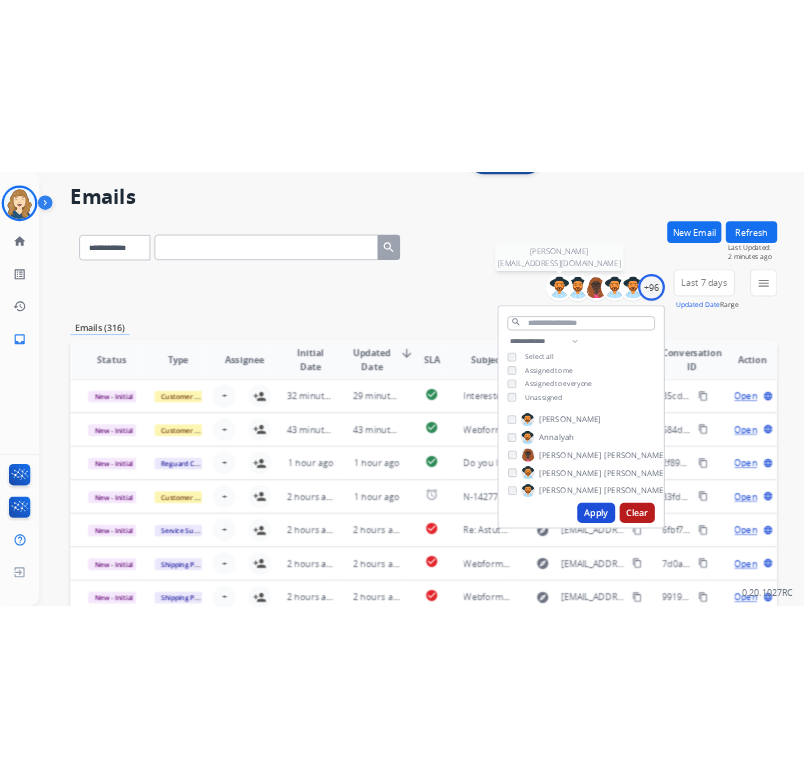 scroll, scrollTop: 0, scrollLeft: 0, axis: both 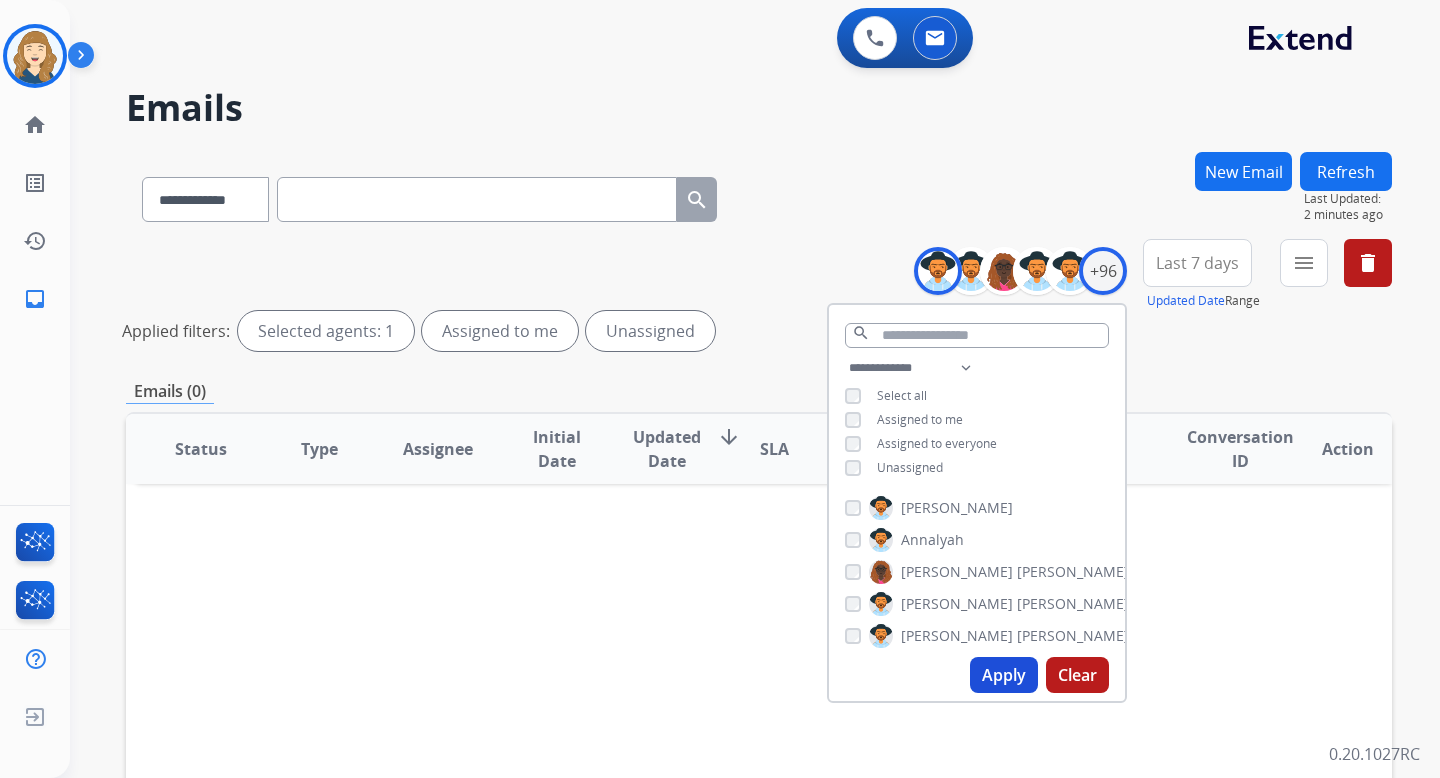 click on "Apply" at bounding box center [1004, 675] 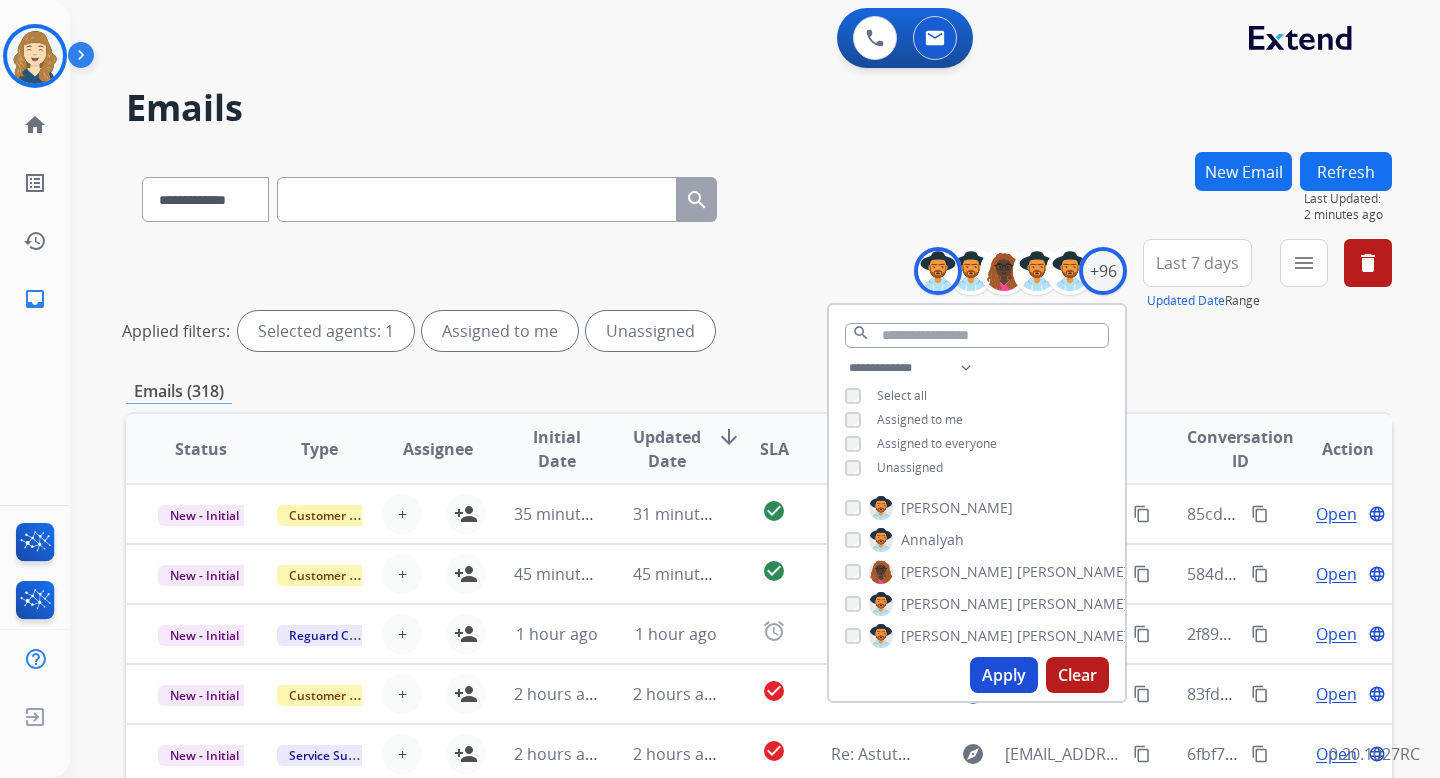 click on "Last 7 days" at bounding box center [1197, 263] 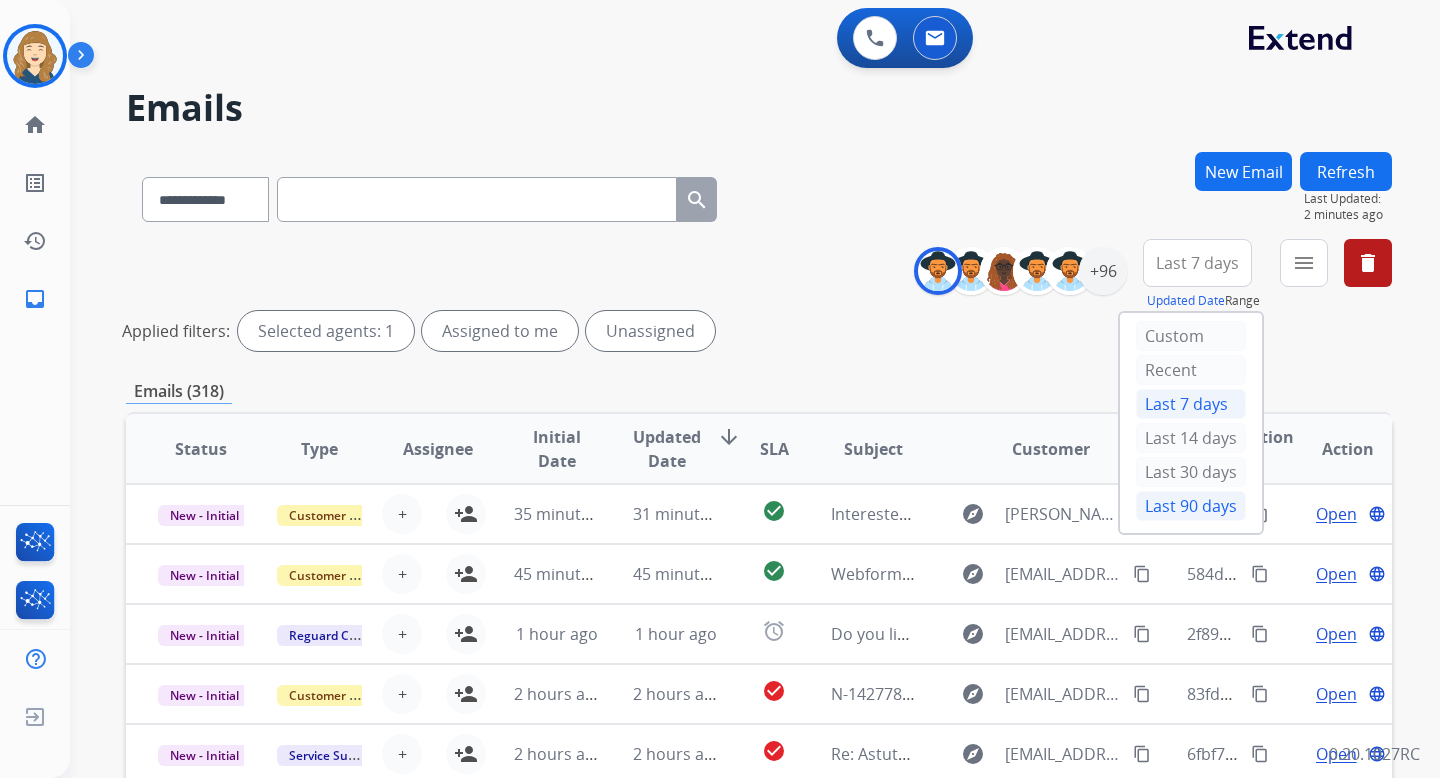 click on "Last 90 days" at bounding box center (1191, 506) 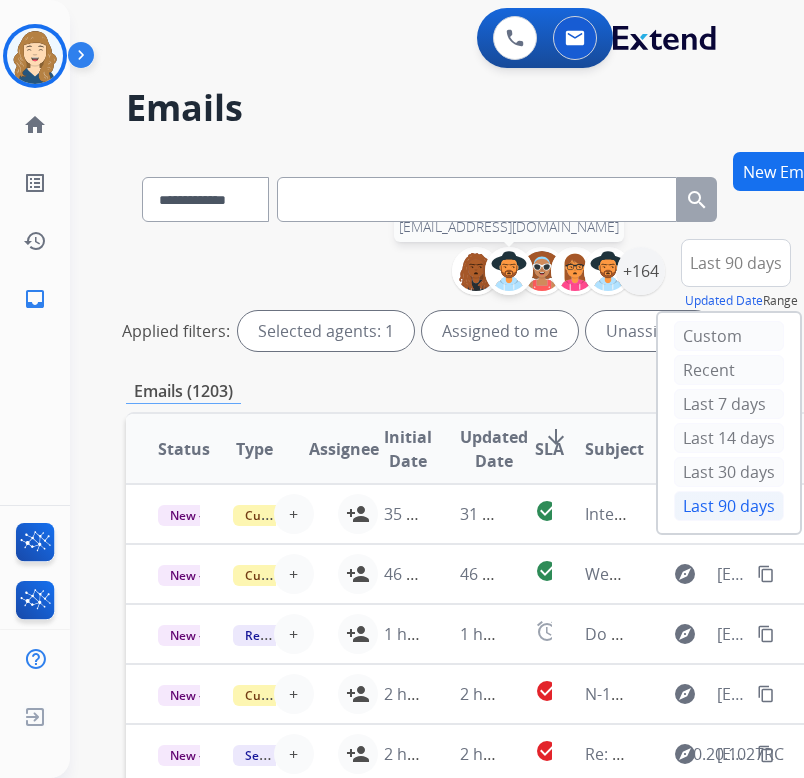 click at bounding box center [509, 271] 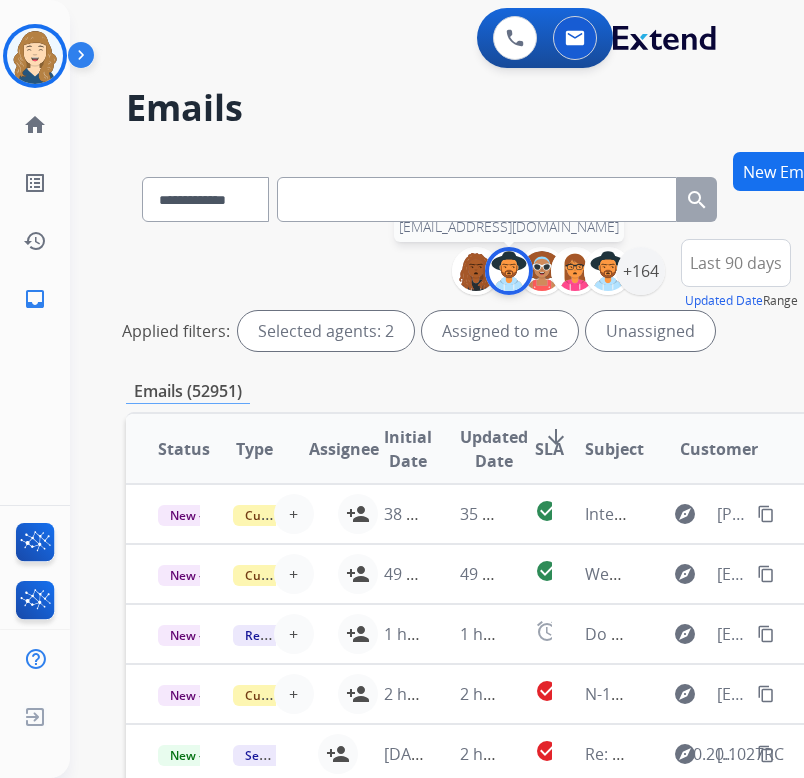 click at bounding box center (509, 271) 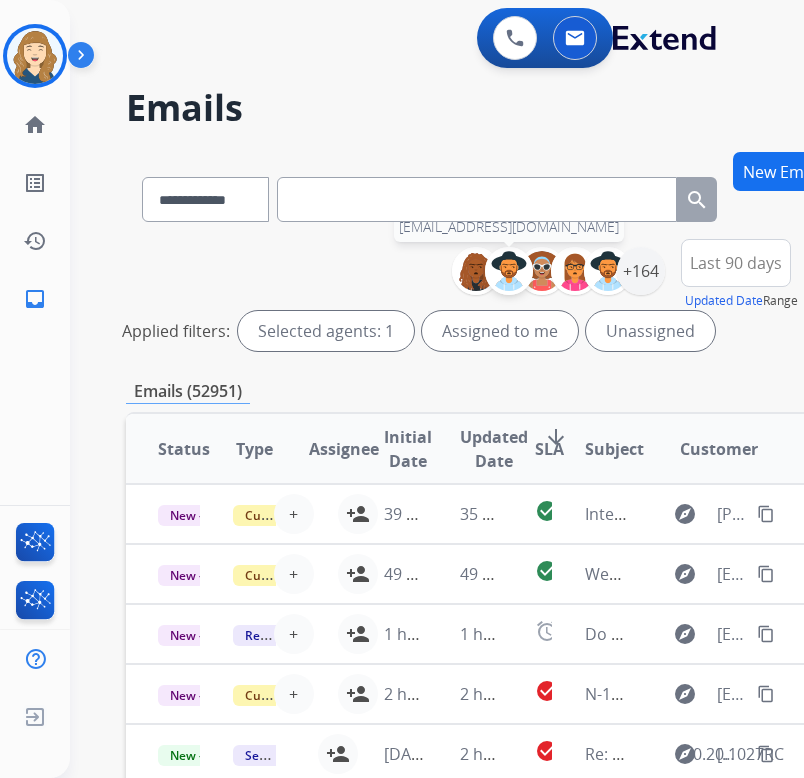 click at bounding box center (509, 271) 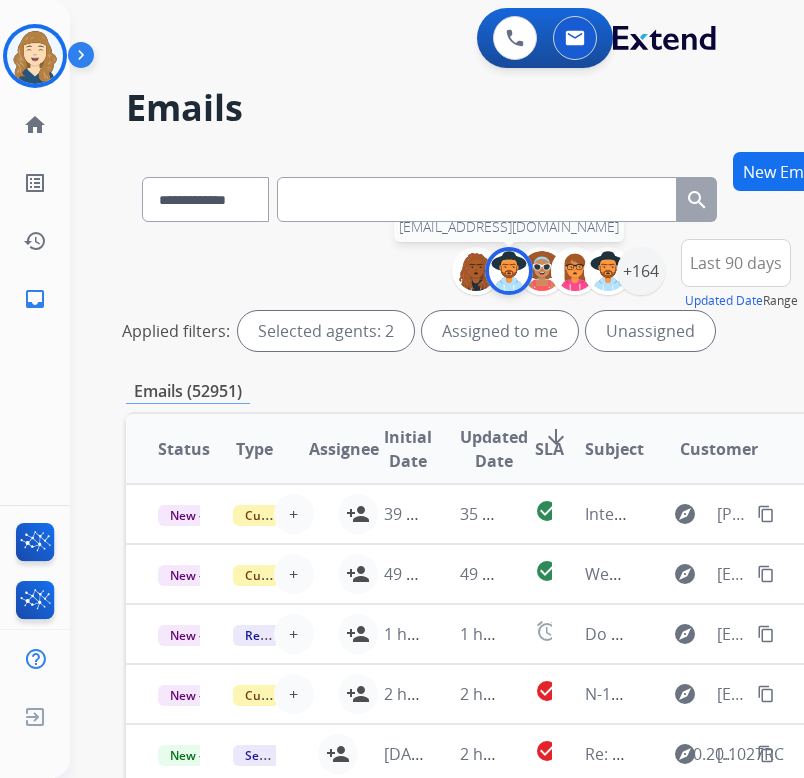 click at bounding box center (509, 271) 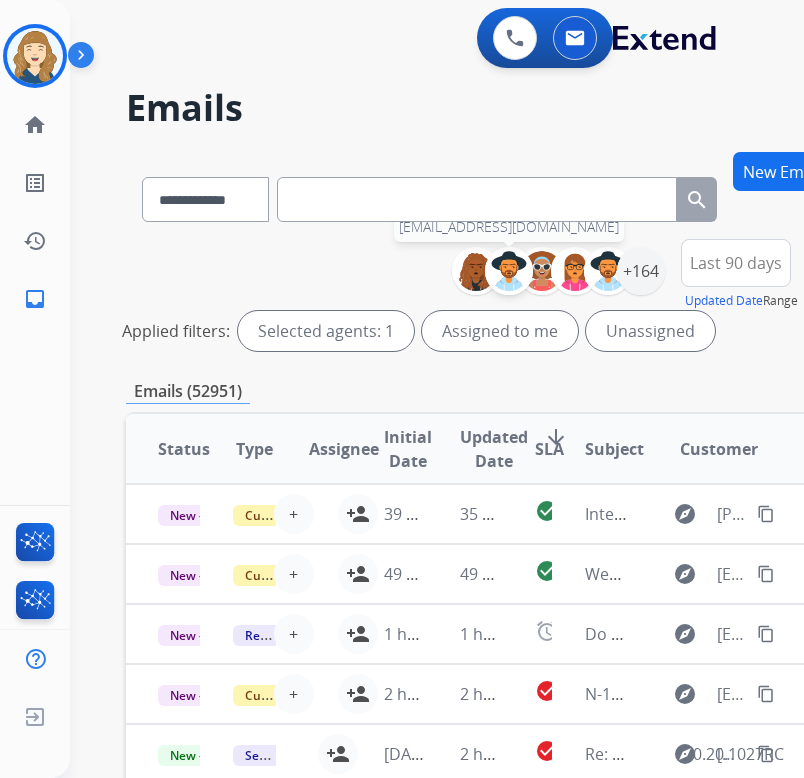 click at bounding box center [509, 271] 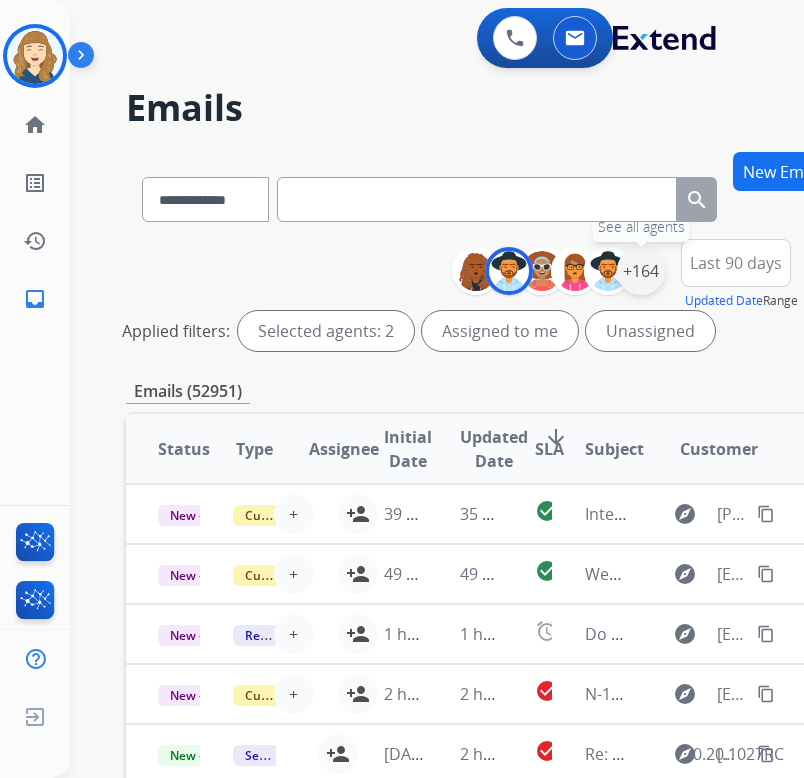 click on "+164" at bounding box center (641, 271) 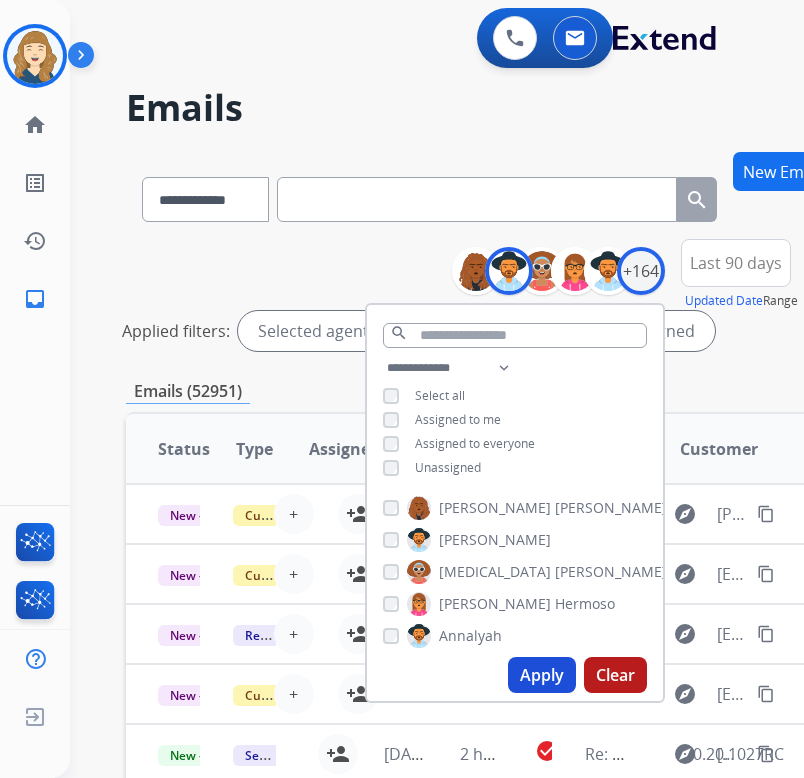 click on "Apply" at bounding box center (542, 675) 